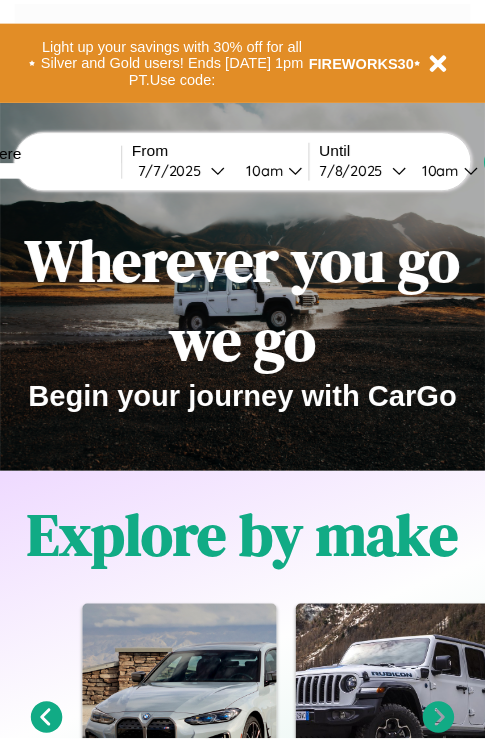 scroll, scrollTop: 0, scrollLeft: 0, axis: both 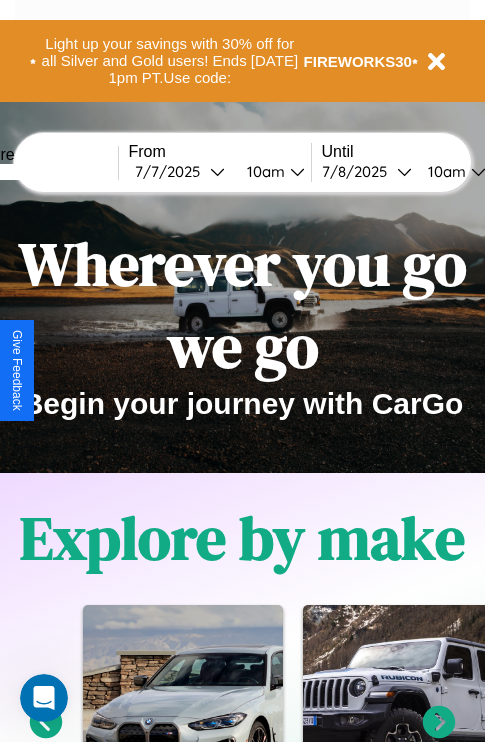 click at bounding box center (43, 172) 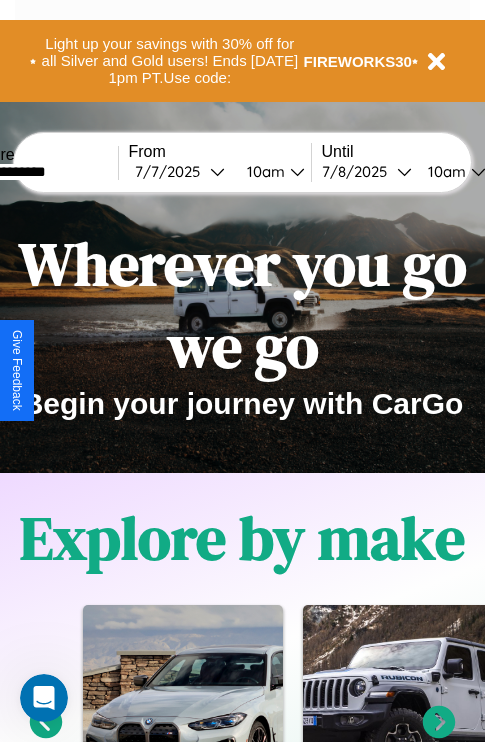 type on "**********" 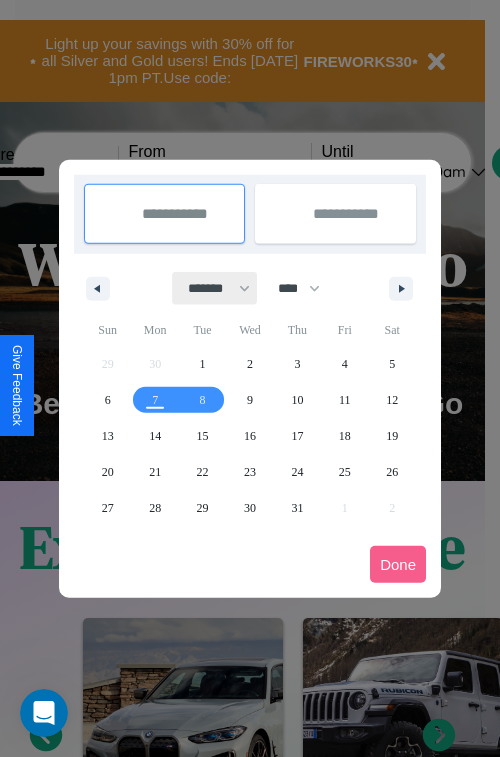 click on "******* ******** ***** ***** *** **** **** ****** ********* ******* ******** ********" at bounding box center [215, 288] 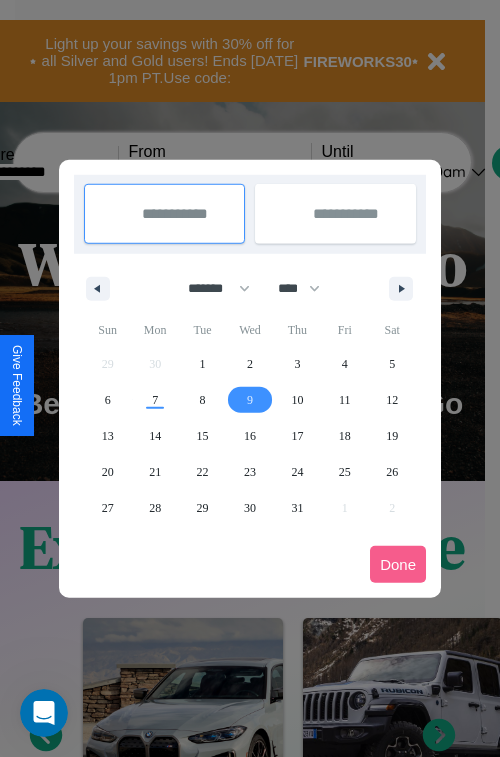 click on "9" at bounding box center [250, 400] 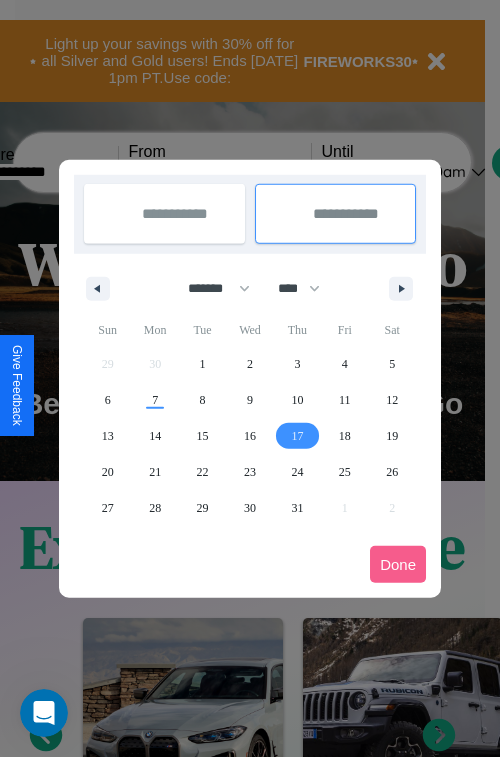 click on "17" at bounding box center [297, 436] 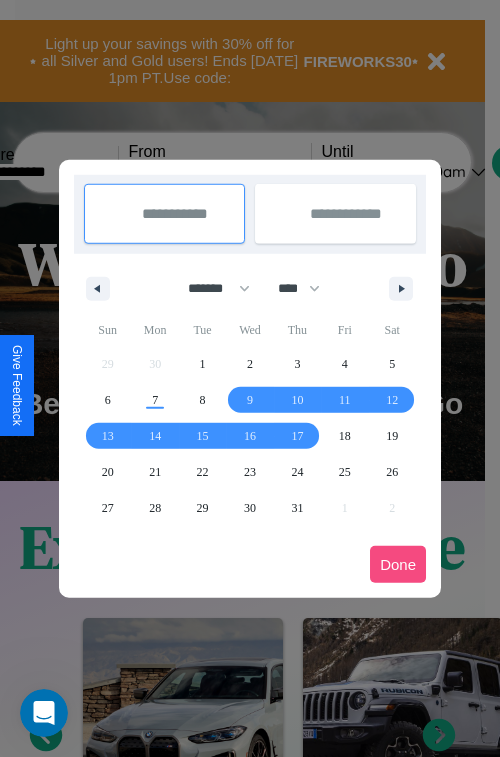 click on "Done" at bounding box center (398, 564) 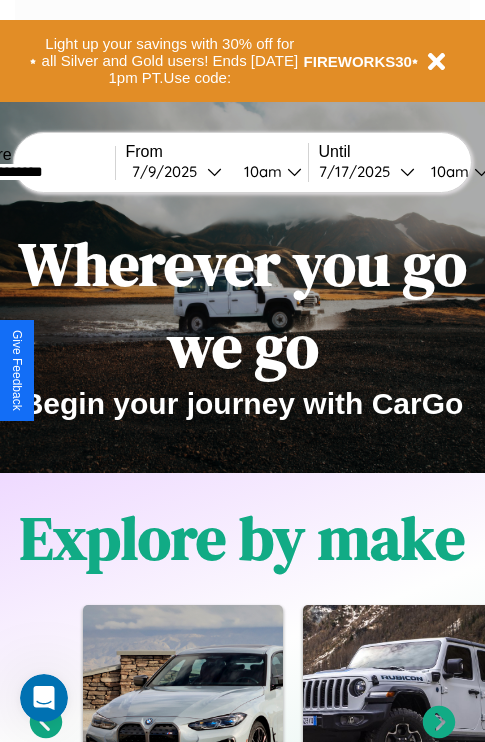 scroll, scrollTop: 0, scrollLeft: 71, axis: horizontal 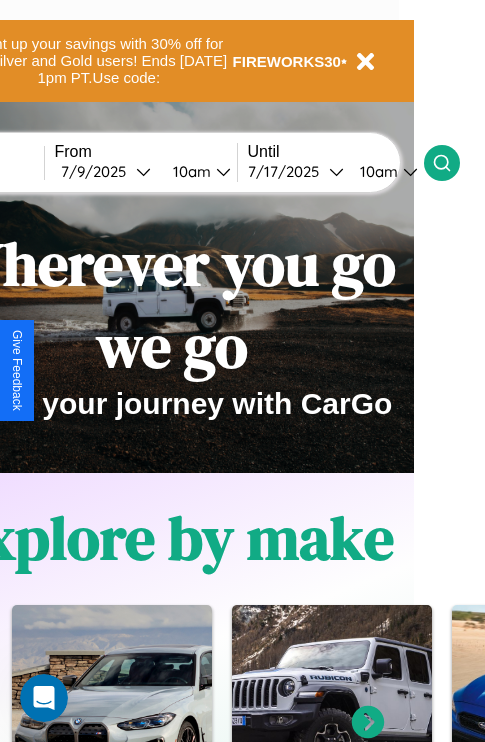 click 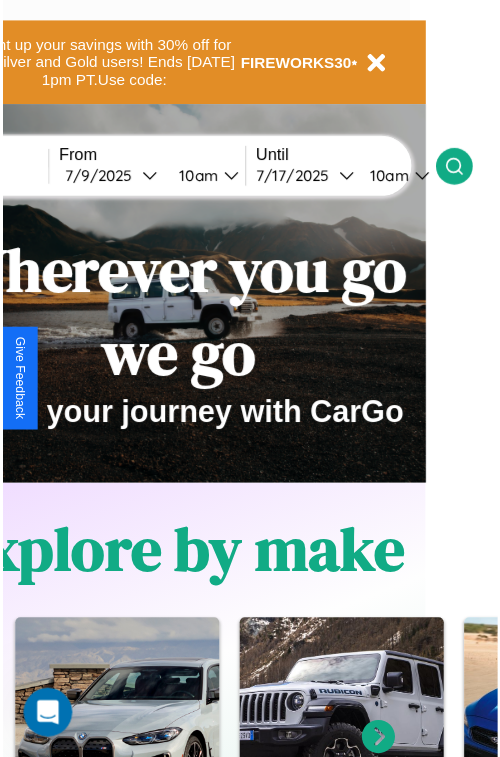 scroll, scrollTop: 0, scrollLeft: 0, axis: both 